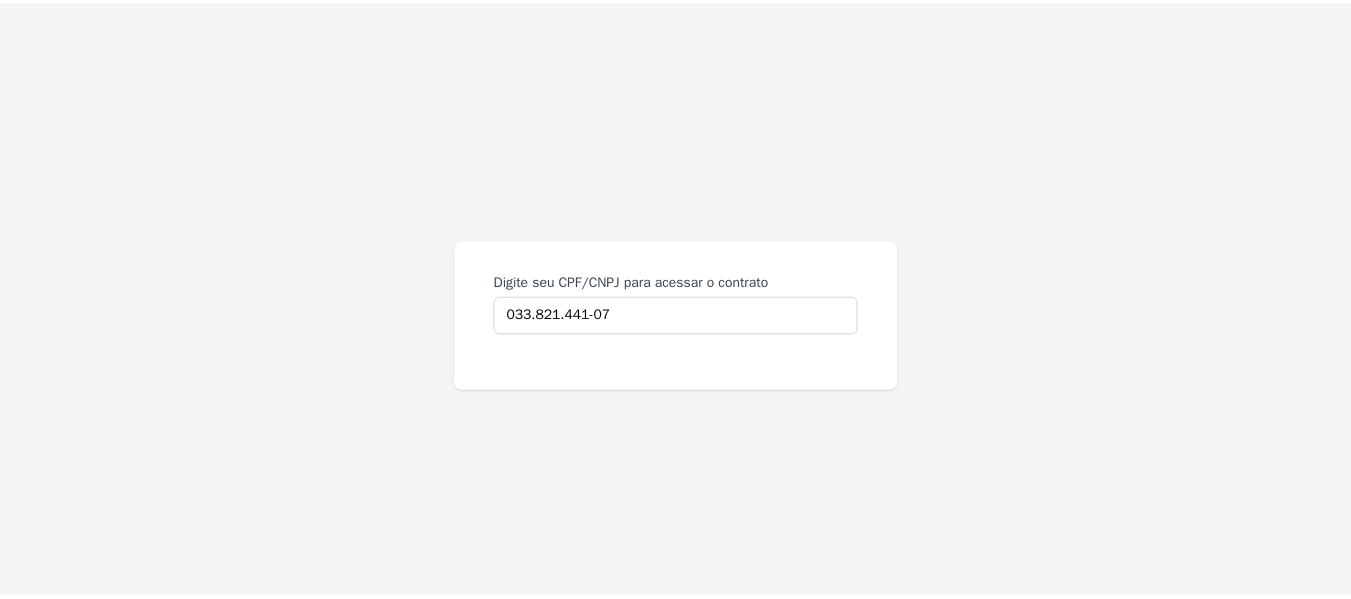 scroll, scrollTop: 0, scrollLeft: 0, axis: both 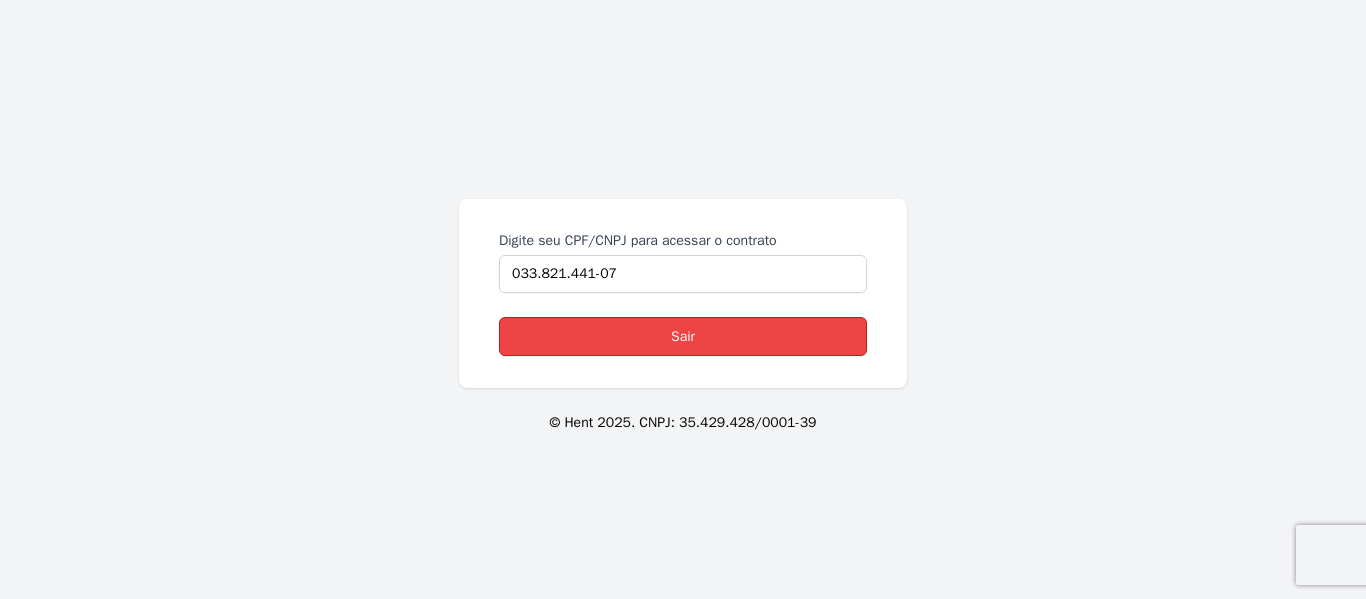 click on "Sair" at bounding box center (683, 336) 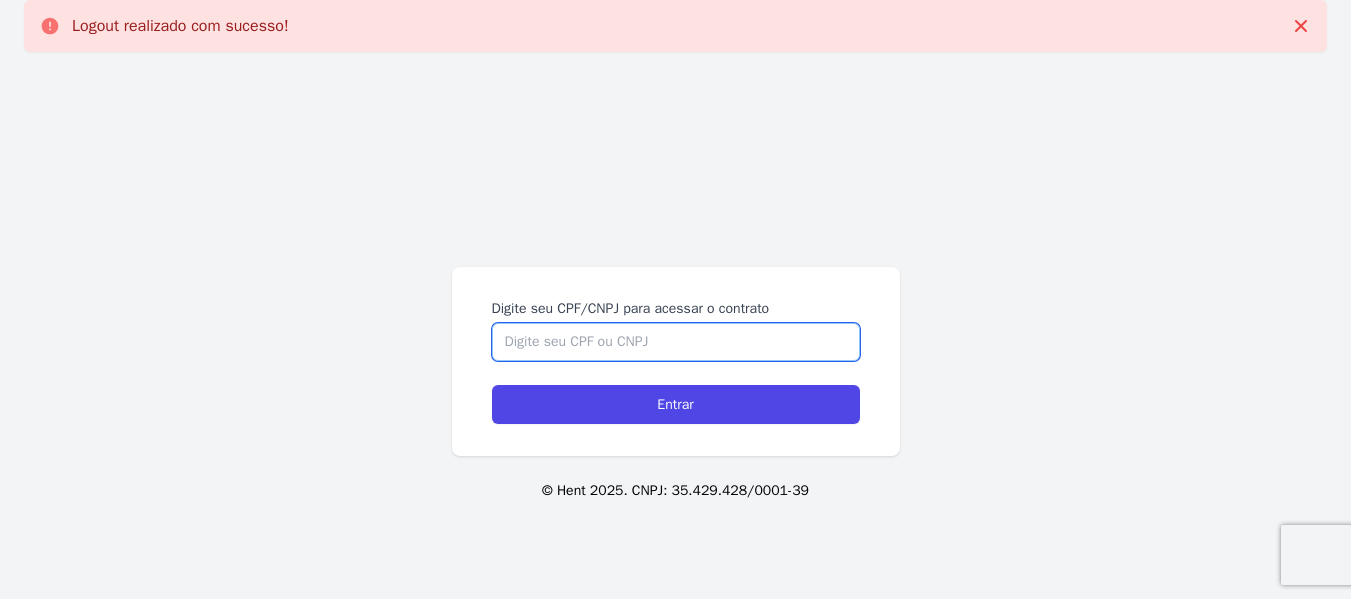 click on "Digite seu CPF/CNPJ para acessar o contrato" at bounding box center [676, 342] 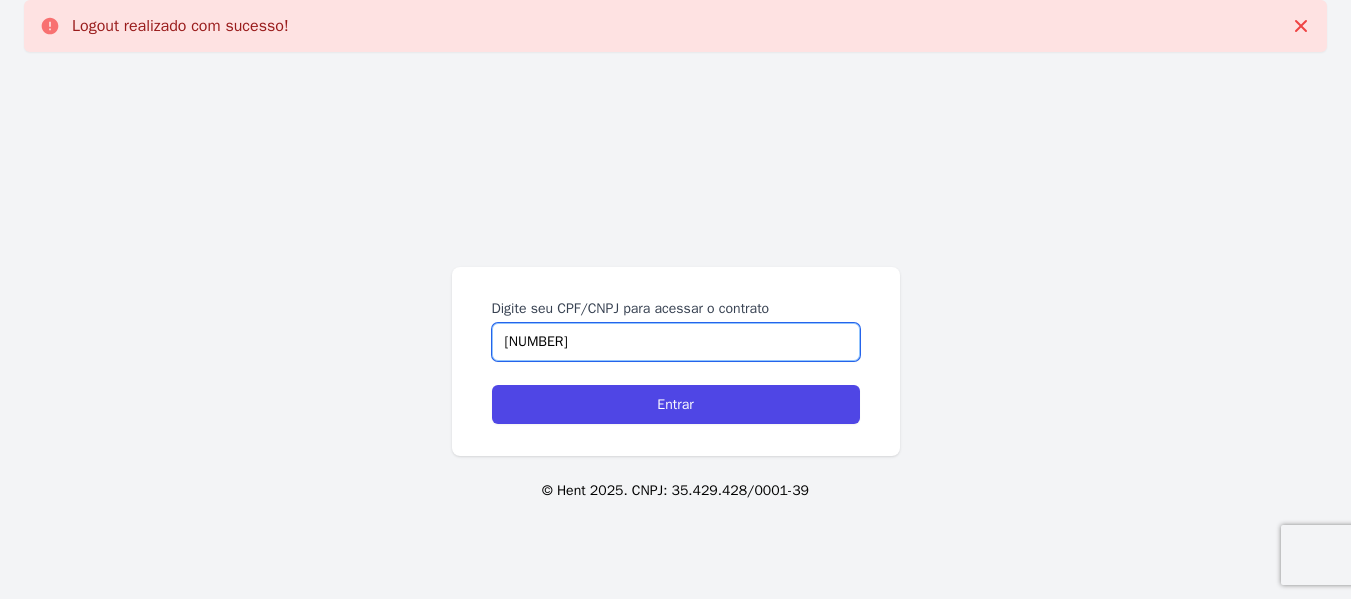 type on "03382144107" 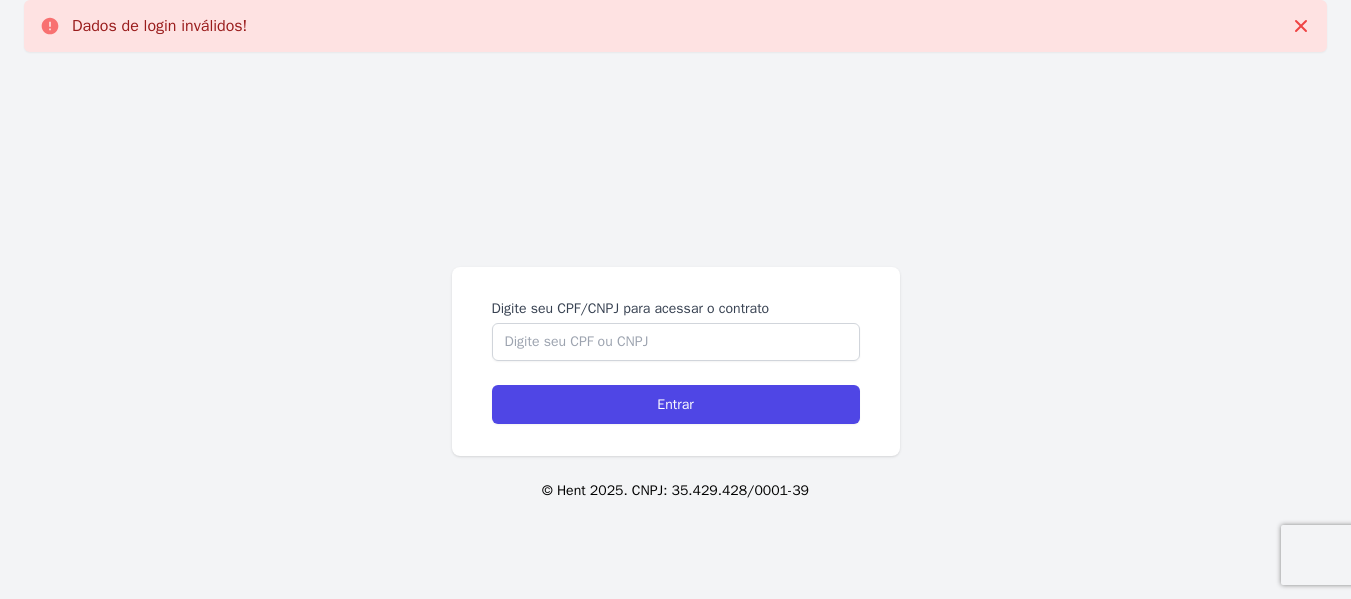 scroll, scrollTop: 0, scrollLeft: 0, axis: both 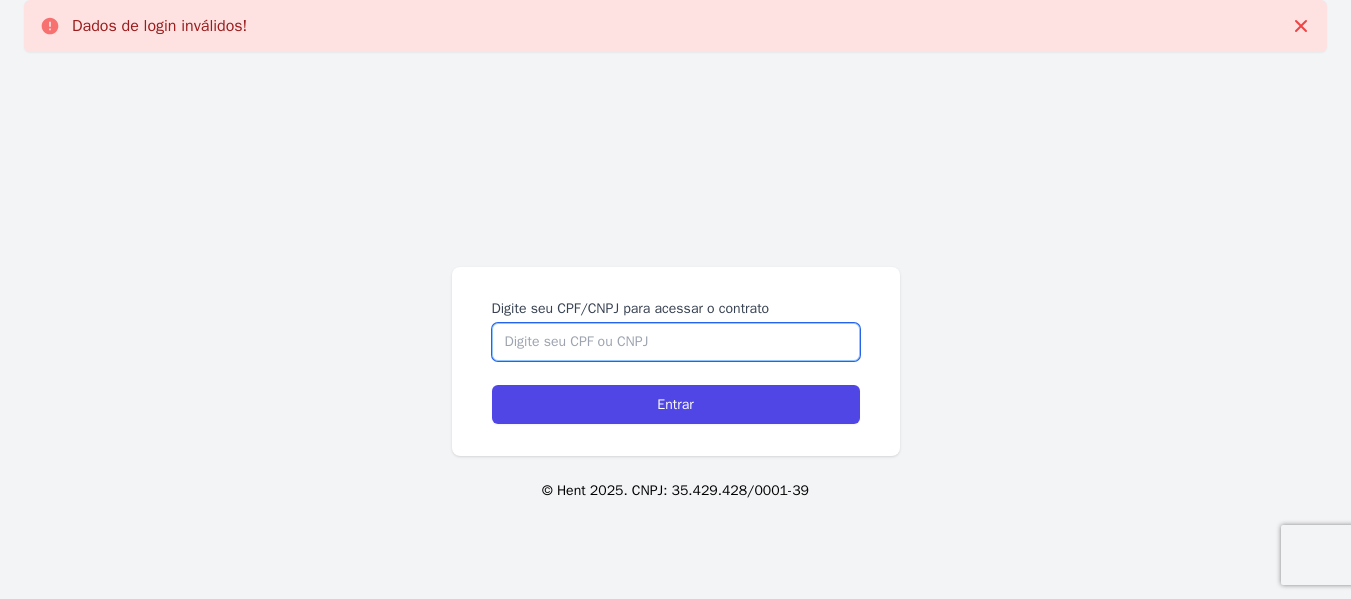 click on "Digite seu CPF/CNPJ para acessar o contrato" at bounding box center [676, 342] 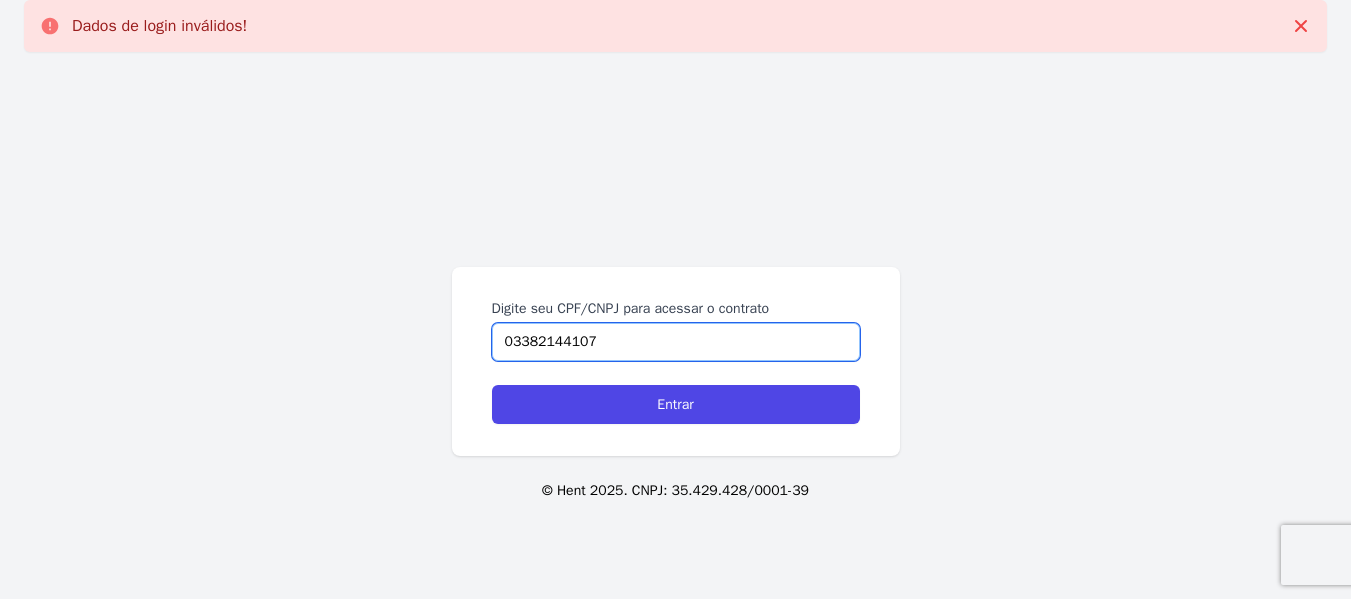type on "03382144107" 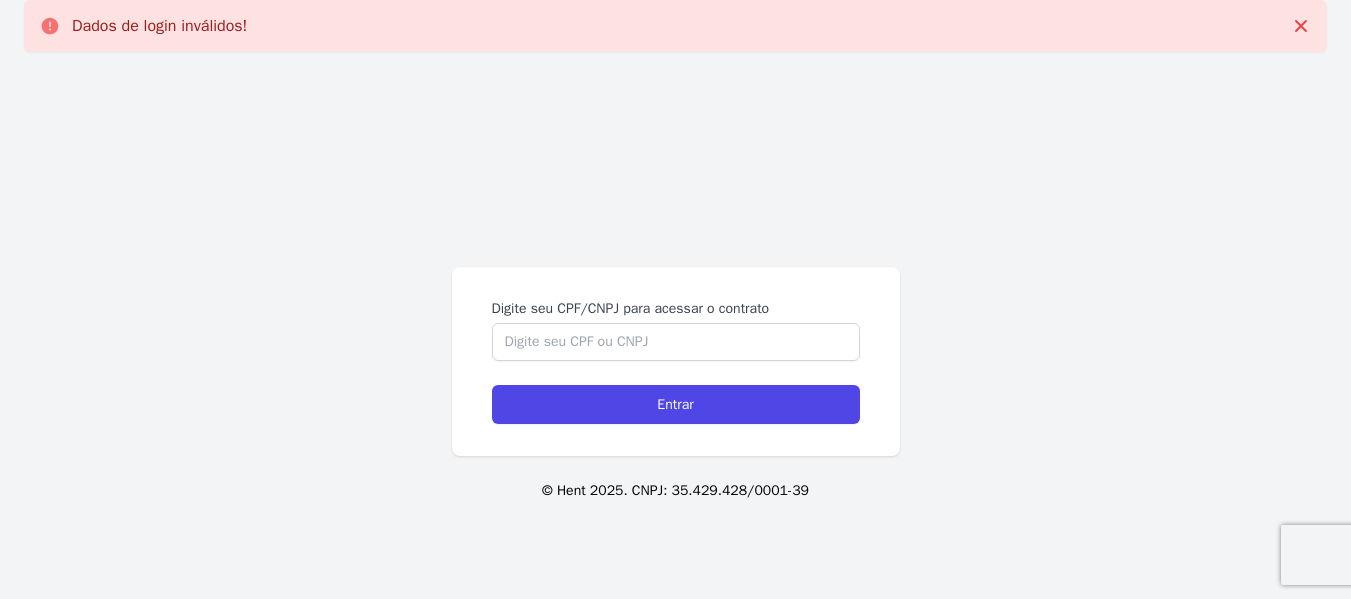 scroll, scrollTop: 0, scrollLeft: 0, axis: both 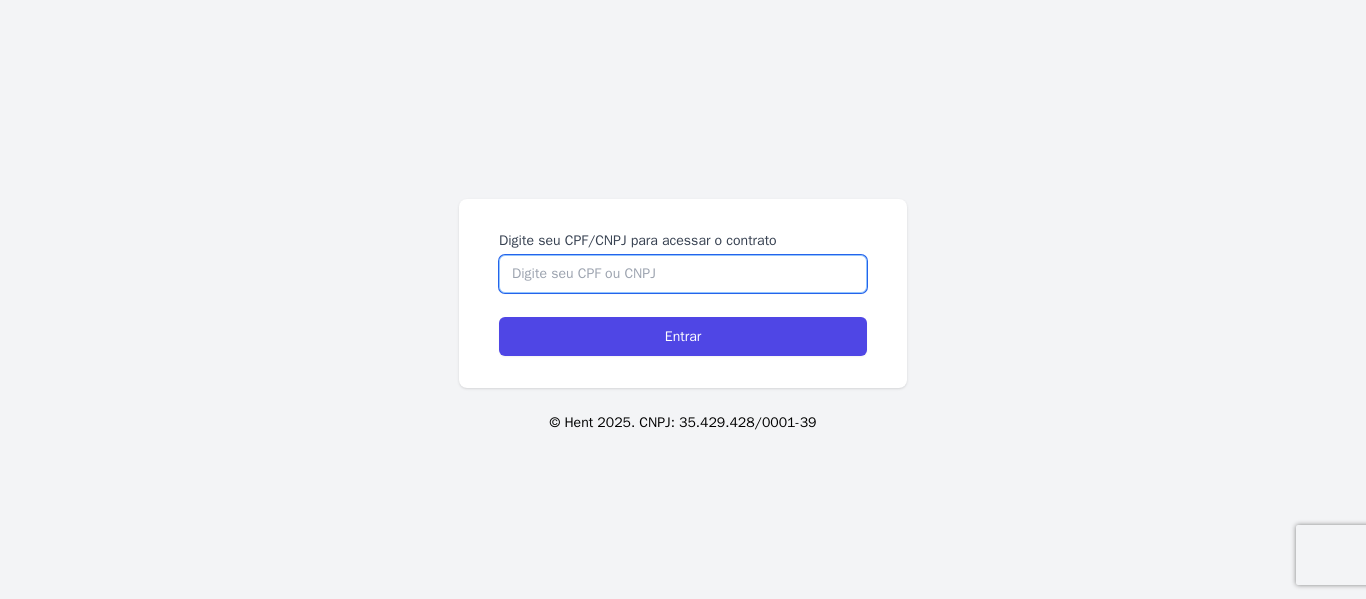 click on "Digite seu CPF/CNPJ para acessar o contrato" at bounding box center (683, 274) 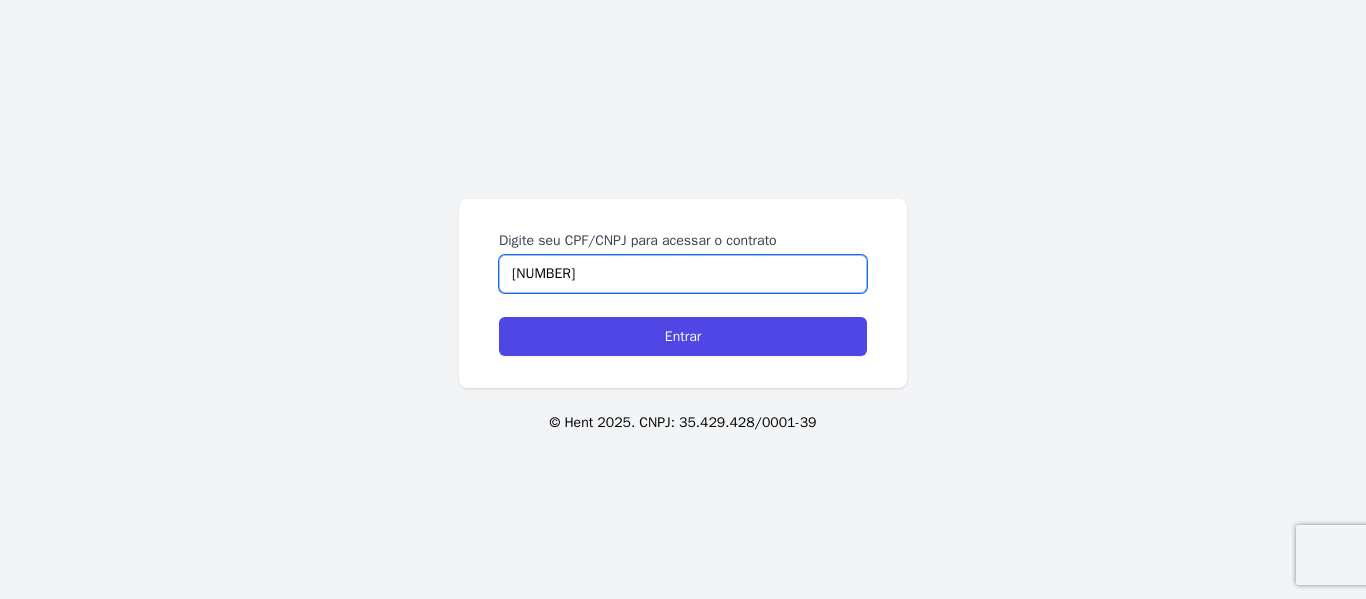 type on "[NUMBER]" 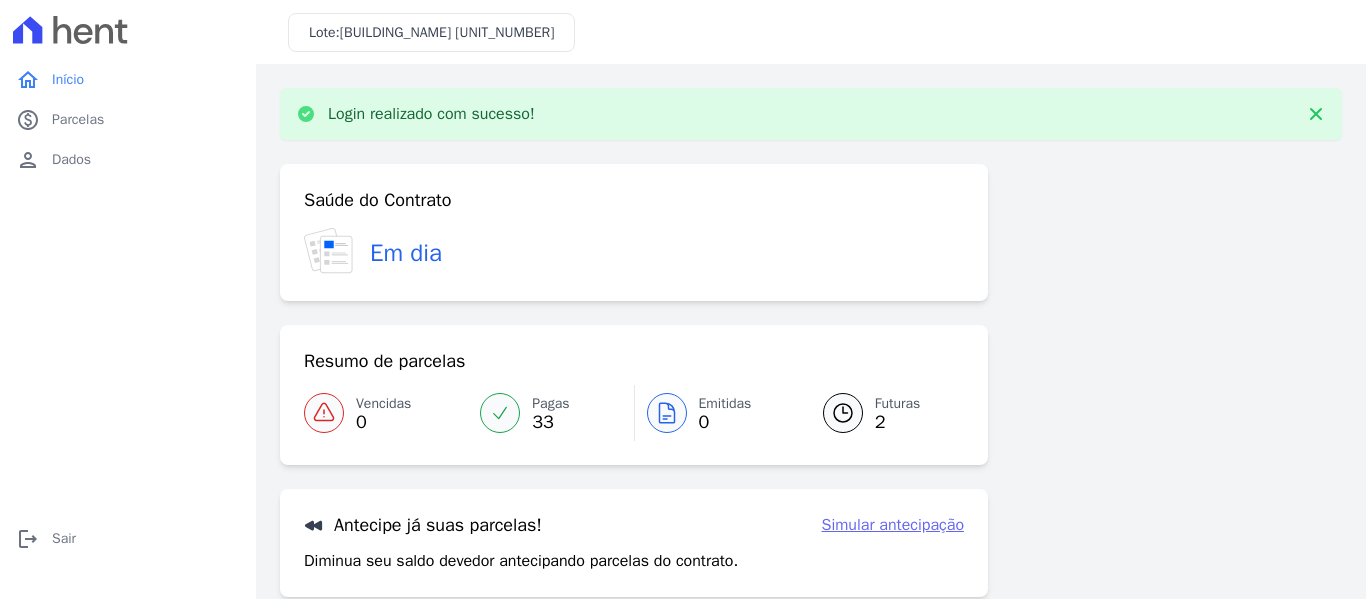 scroll, scrollTop: 0, scrollLeft: 0, axis: both 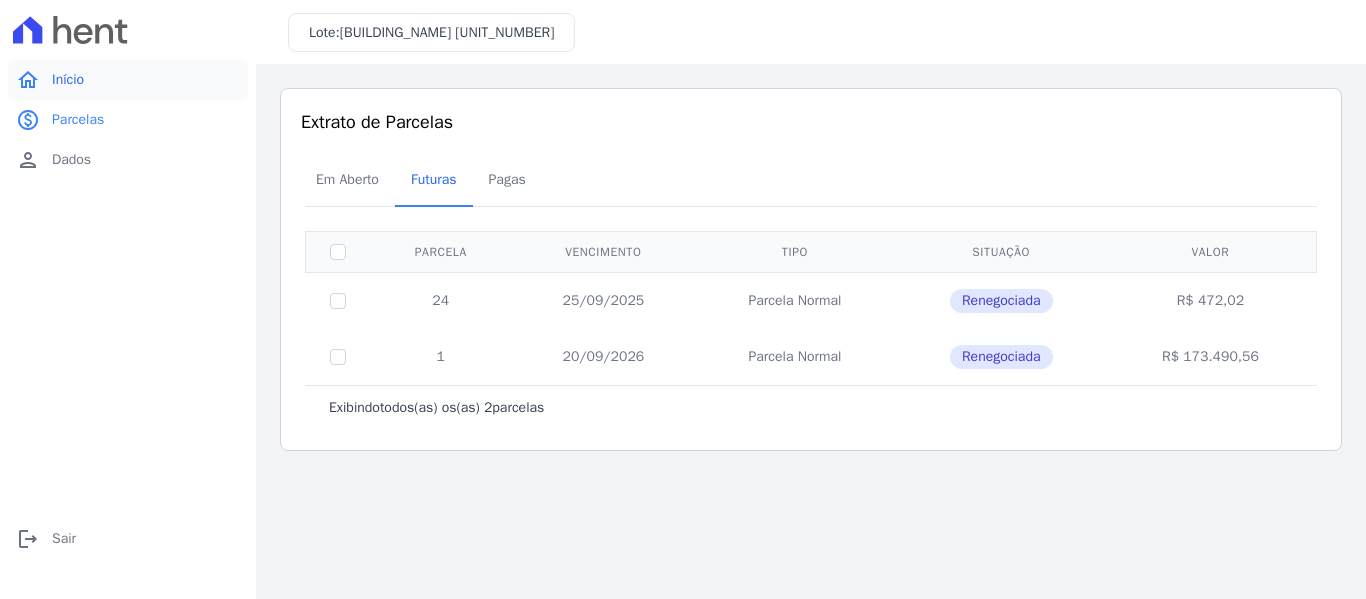 click on "Início" at bounding box center [68, 80] 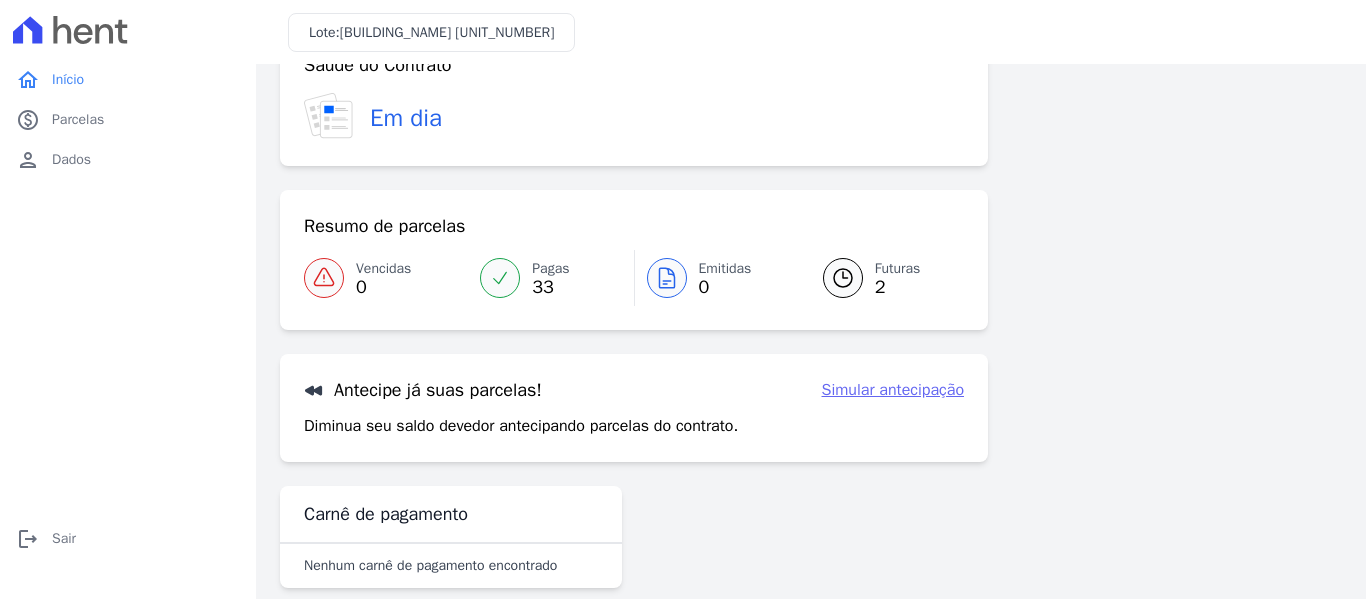 scroll, scrollTop: 88, scrollLeft: 0, axis: vertical 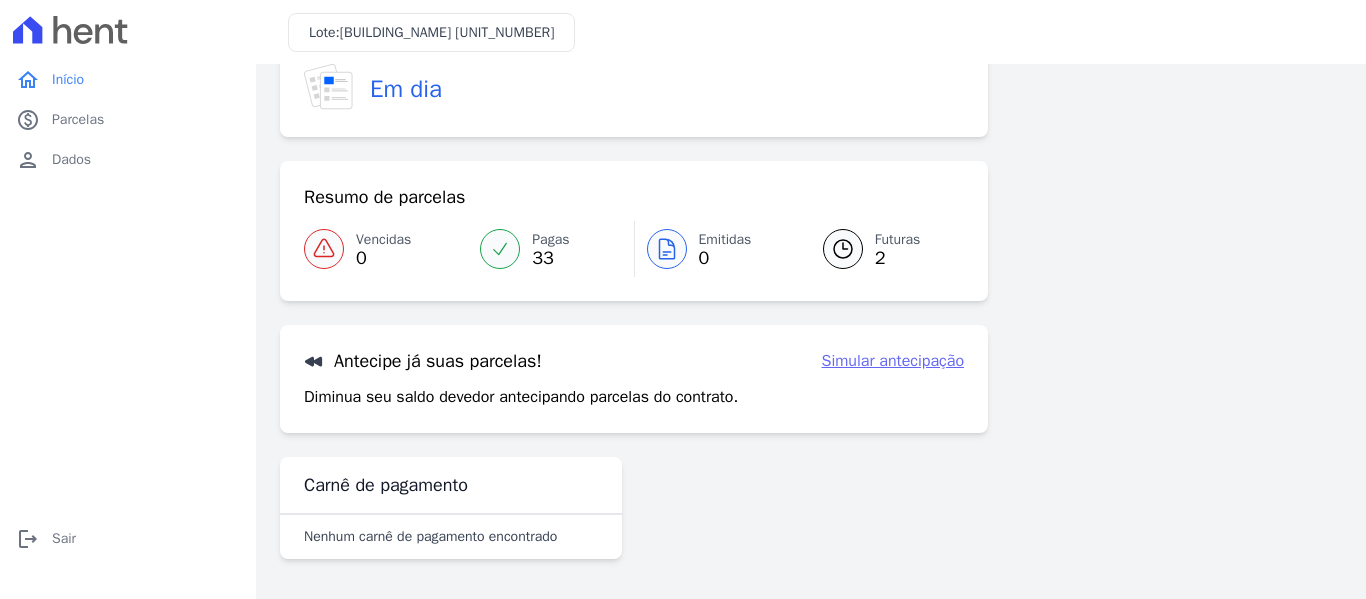 click on "Saúde do Contrato
Em dia
Resumo de parcelas
Vencidas
0
Pagas
33
Emitidas
0
Futuras
2
Antecipe já suas parcelas!
Simular antecipação
Diminua seu saldo devedor antecipando parcelas do contrato.
Simular antecipação" at bounding box center [634, 216] 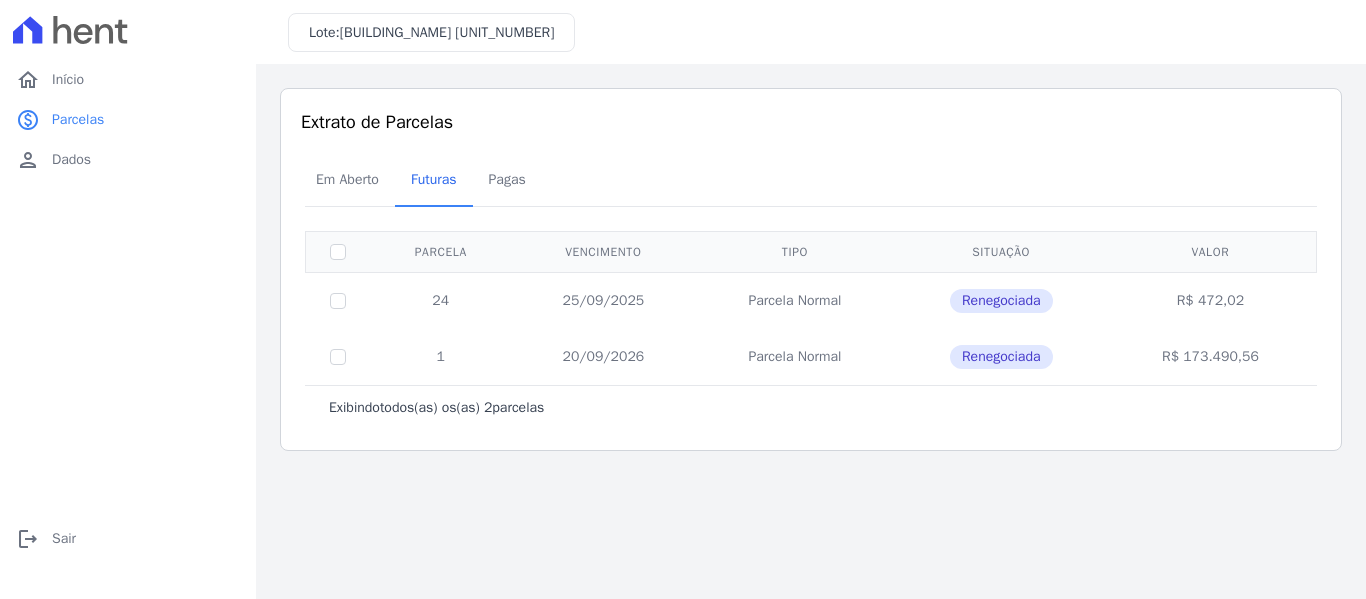 drag, startPoint x: 1176, startPoint y: 307, endPoint x: 1277, endPoint y: 307, distance: 101 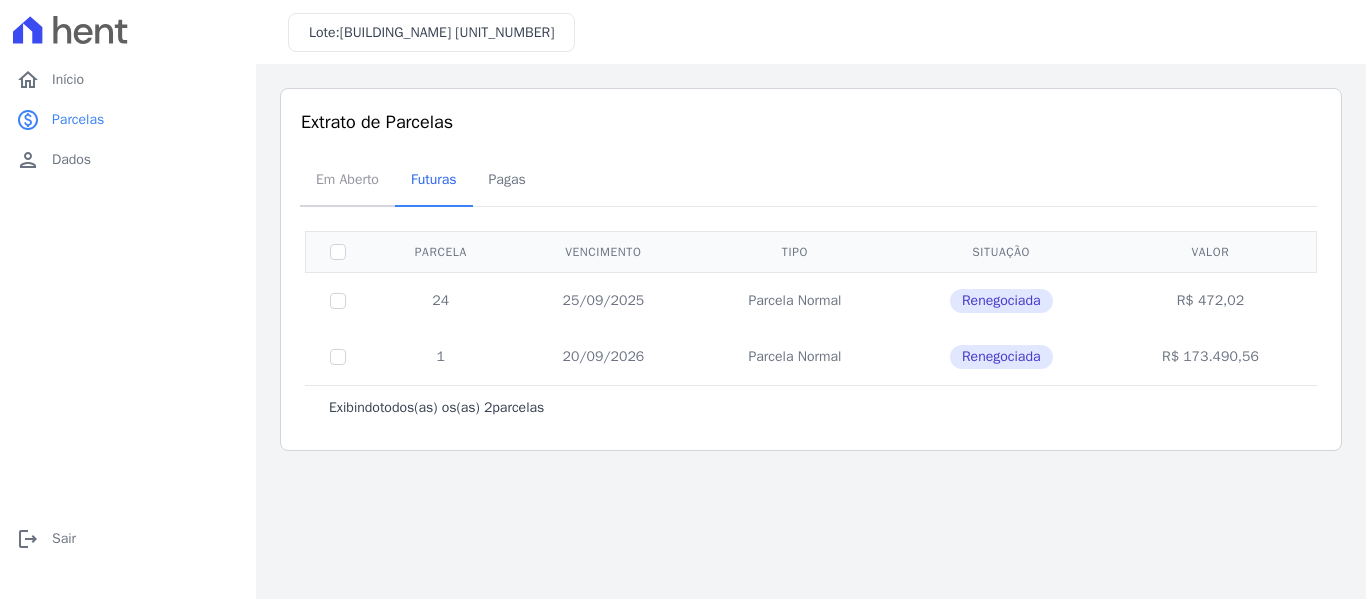 click on "Em Aberto" at bounding box center (347, 179) 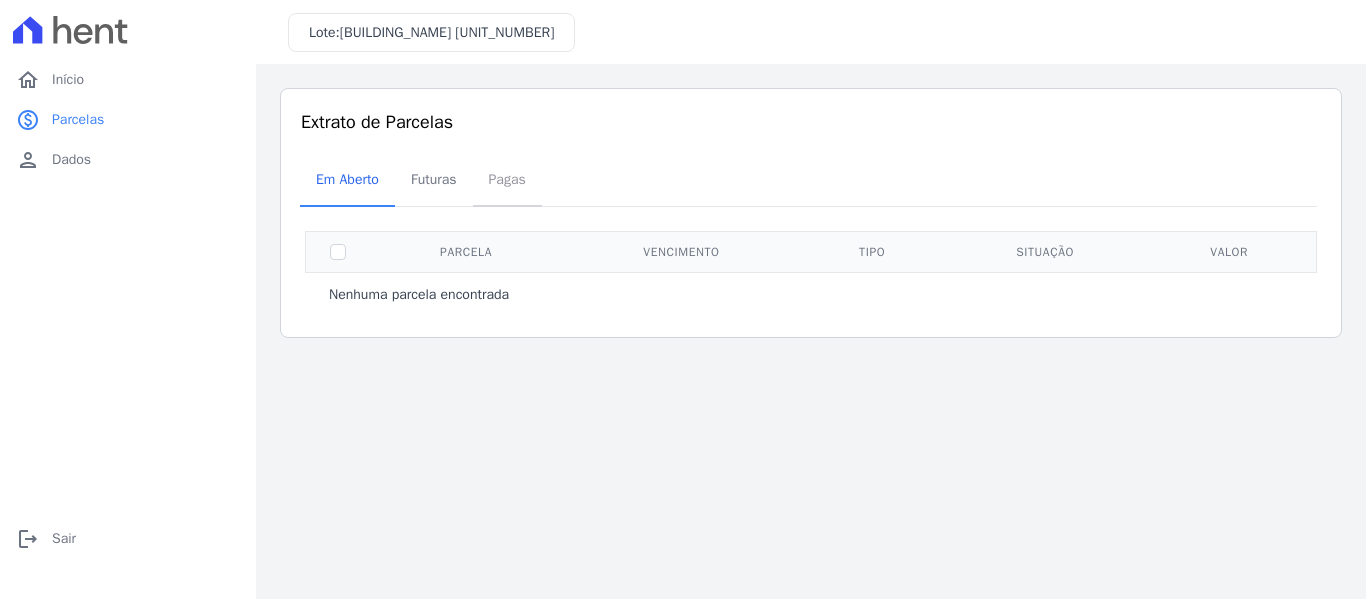 click on "Pagas" at bounding box center [507, 179] 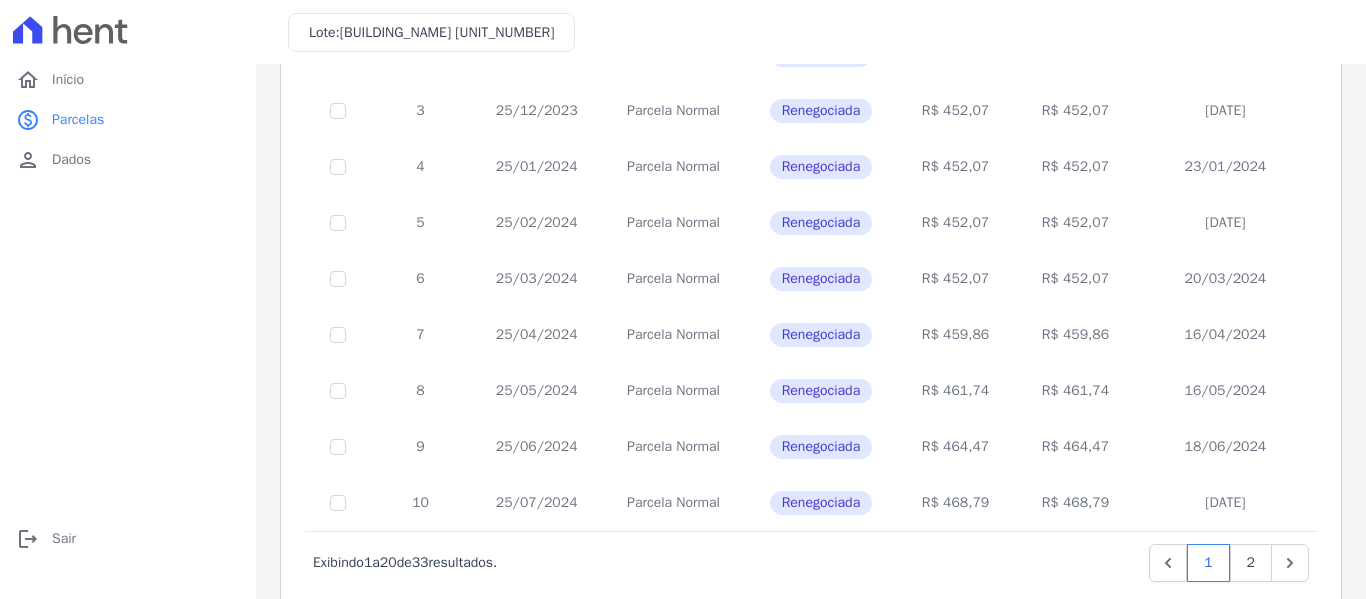 scroll, scrollTop: 926, scrollLeft: 0, axis: vertical 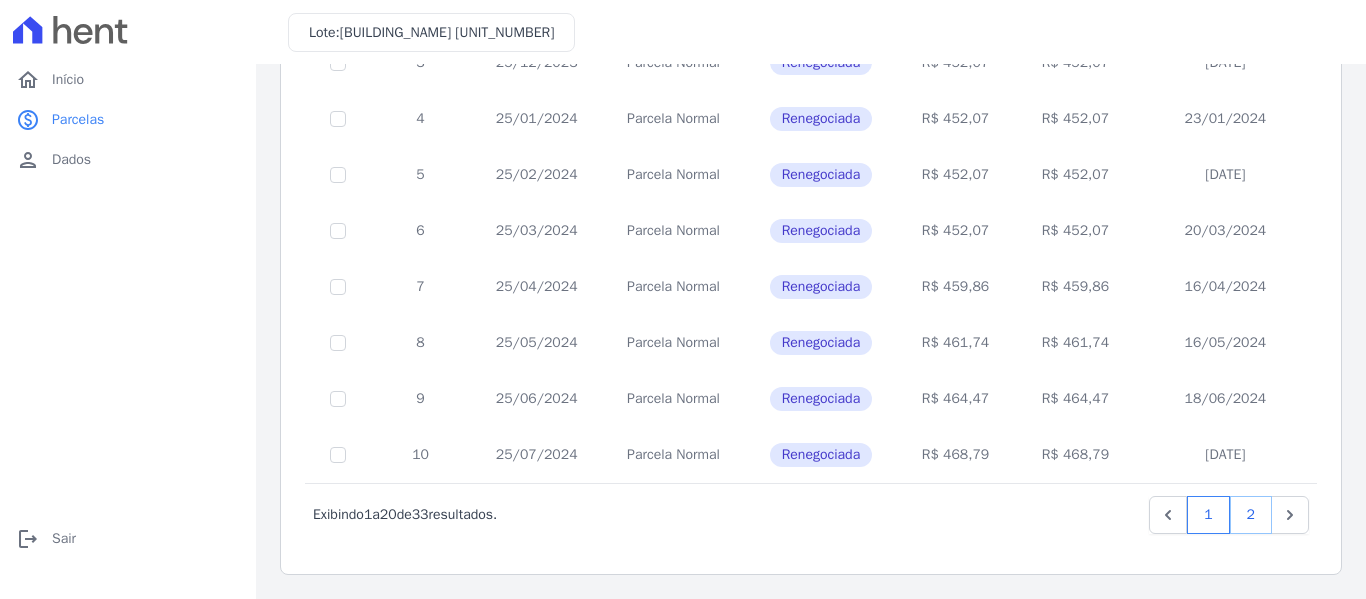 click on "2" at bounding box center [1251, 515] 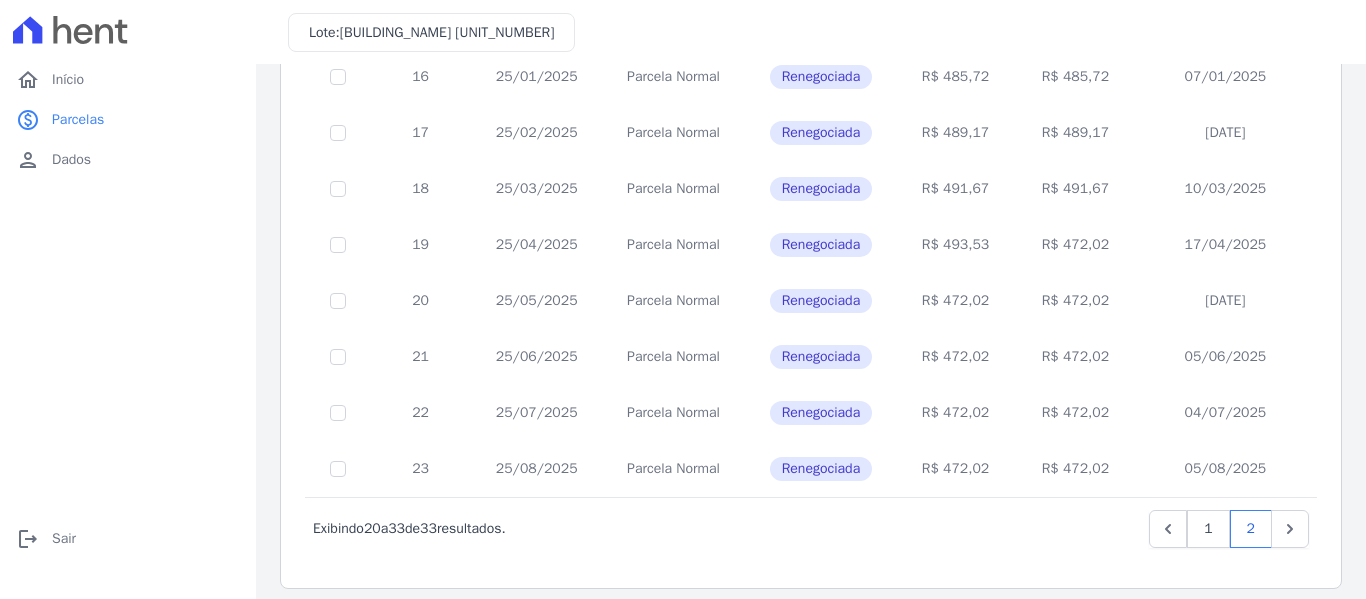 scroll, scrollTop: 534, scrollLeft: 0, axis: vertical 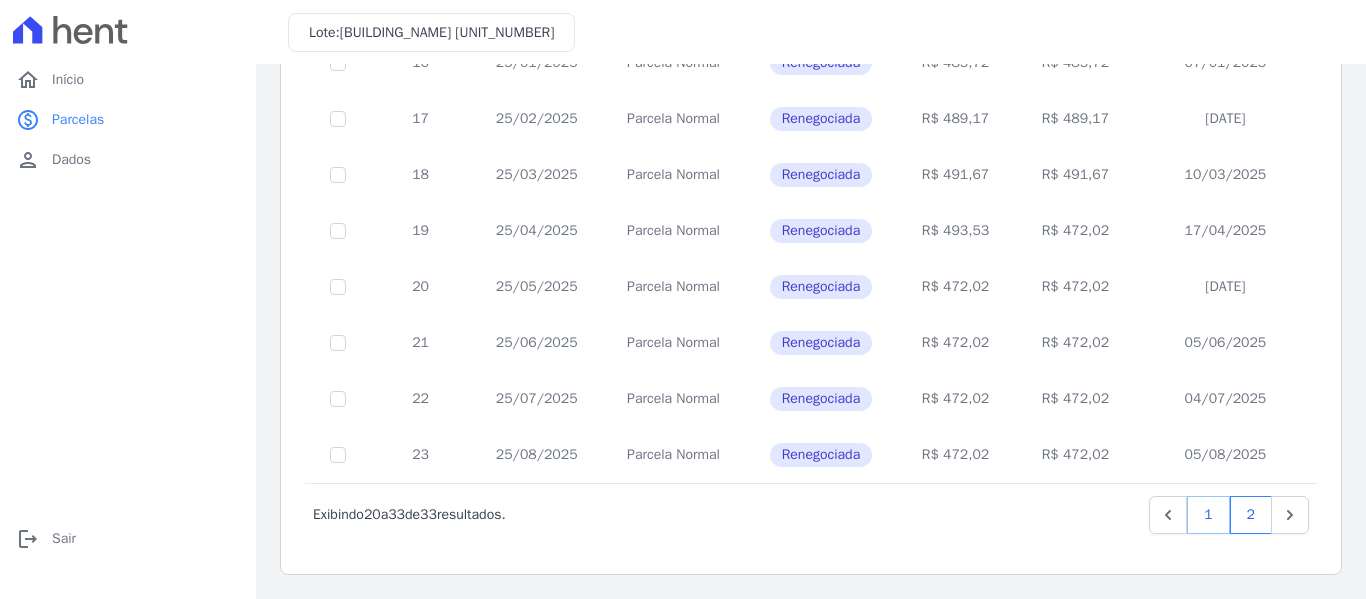 click on "1" at bounding box center [1208, 515] 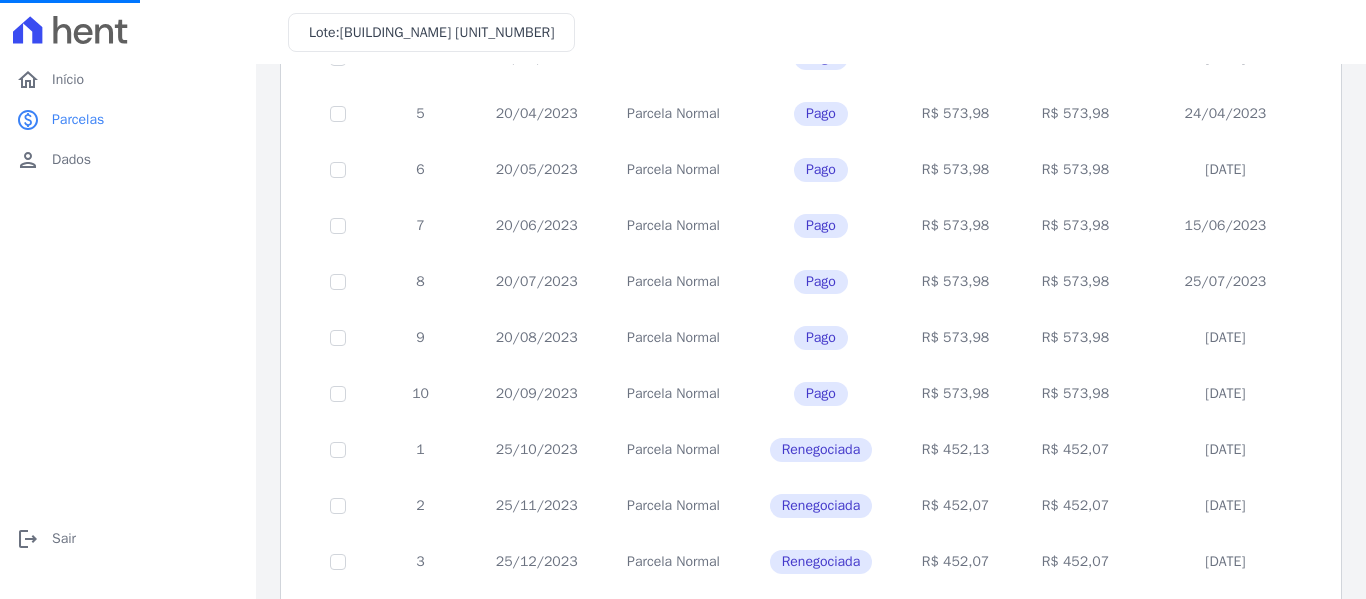 scroll, scrollTop: 700, scrollLeft: 0, axis: vertical 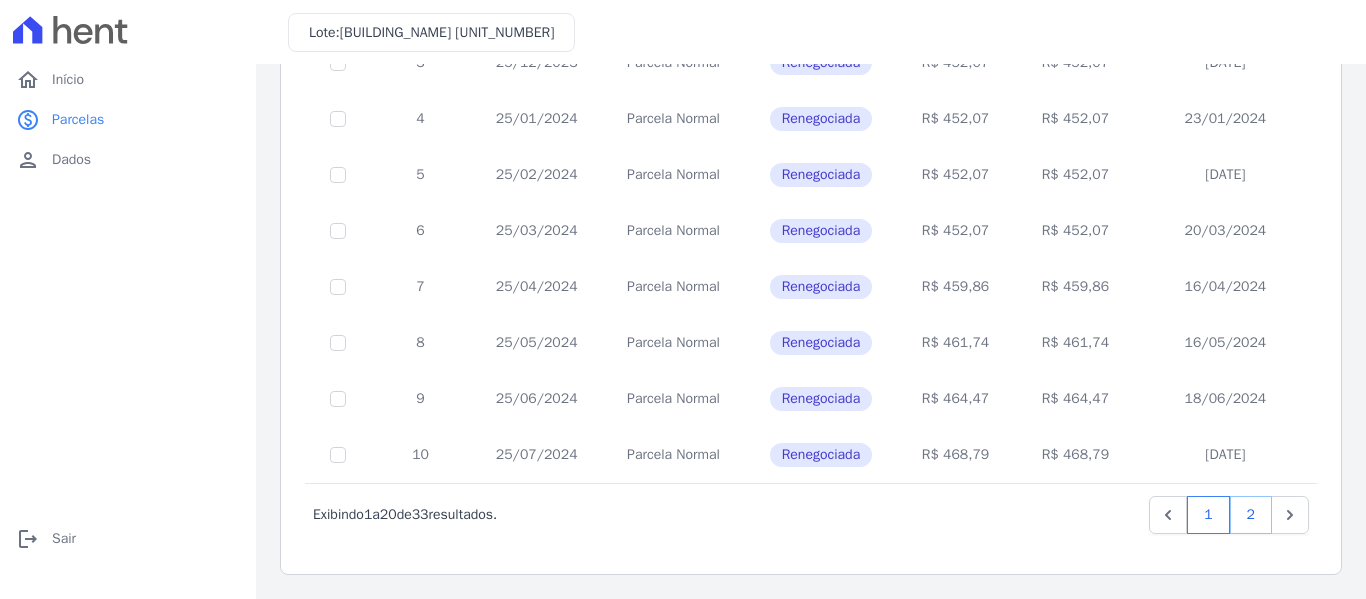 click on "2" at bounding box center [1251, 515] 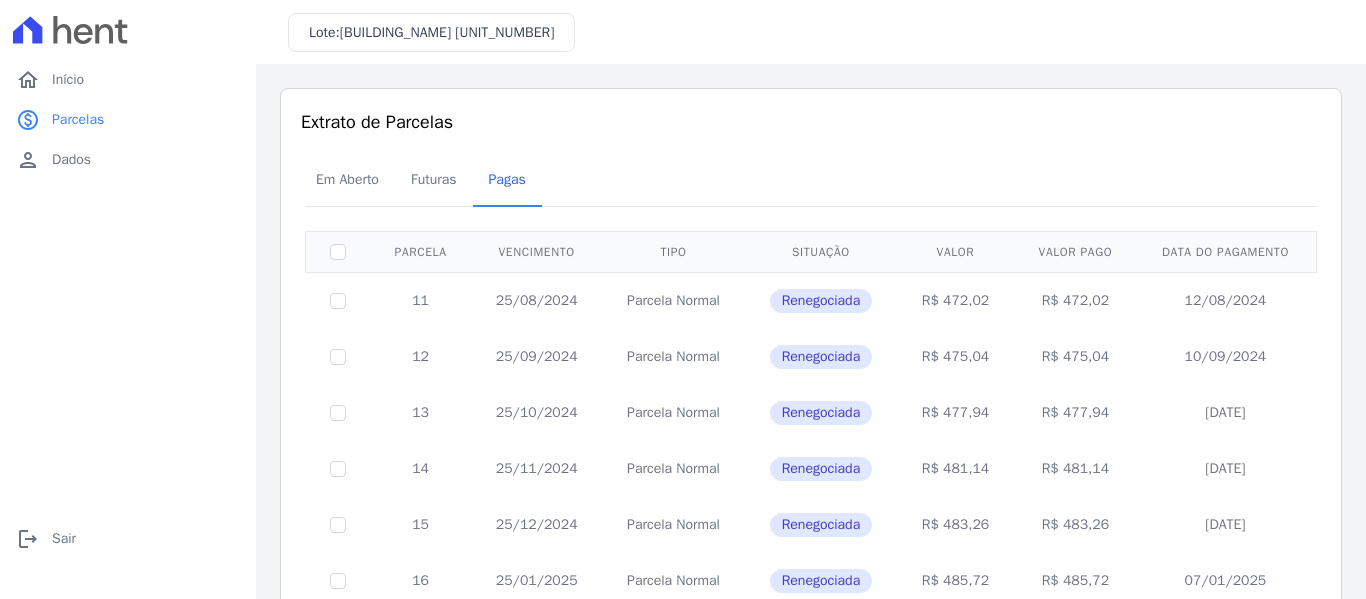 scroll, scrollTop: 534, scrollLeft: 0, axis: vertical 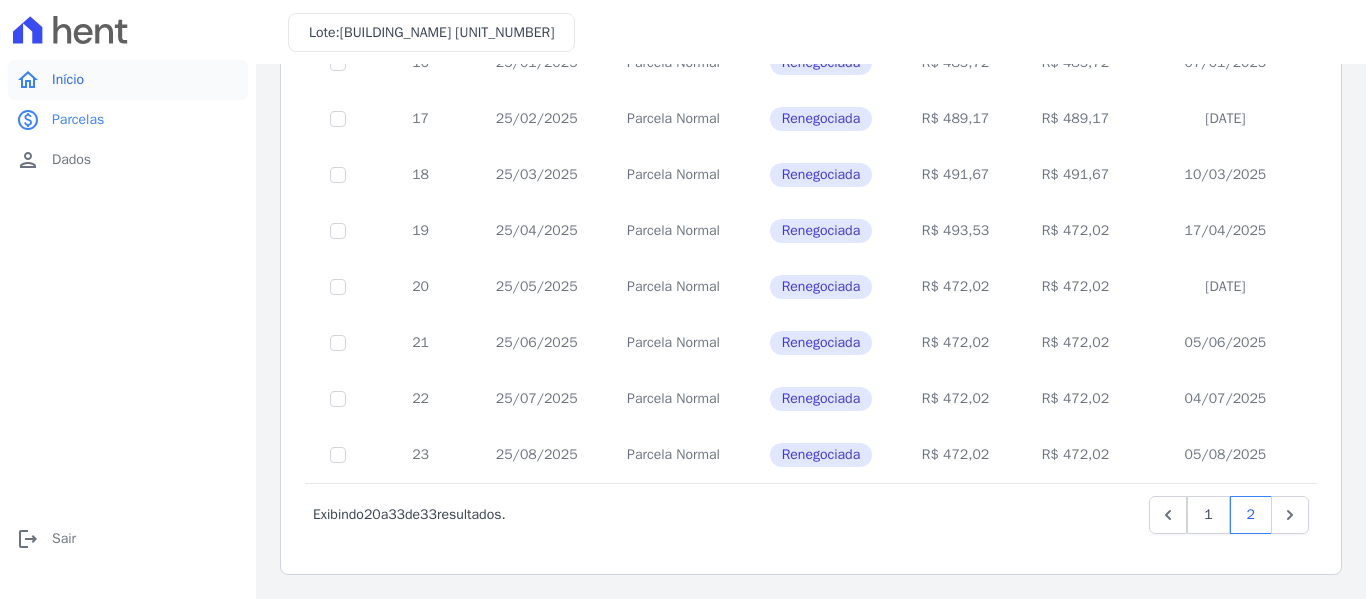 click on "home Início" at bounding box center [128, 80] 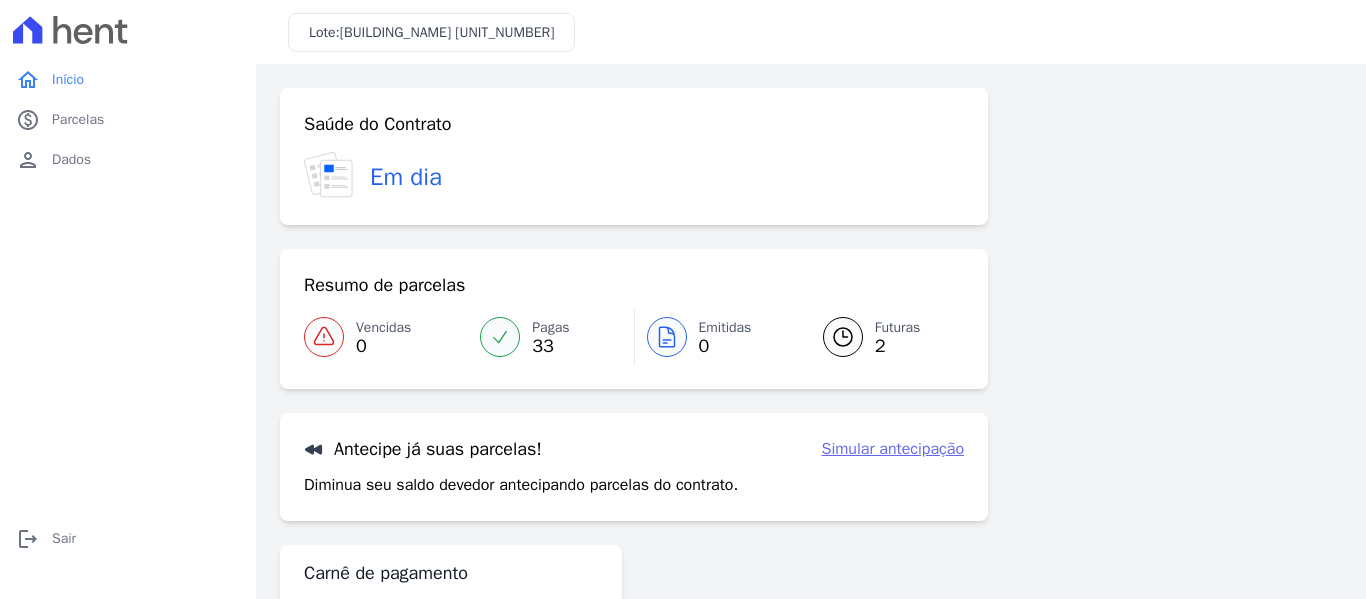 scroll, scrollTop: 88, scrollLeft: 0, axis: vertical 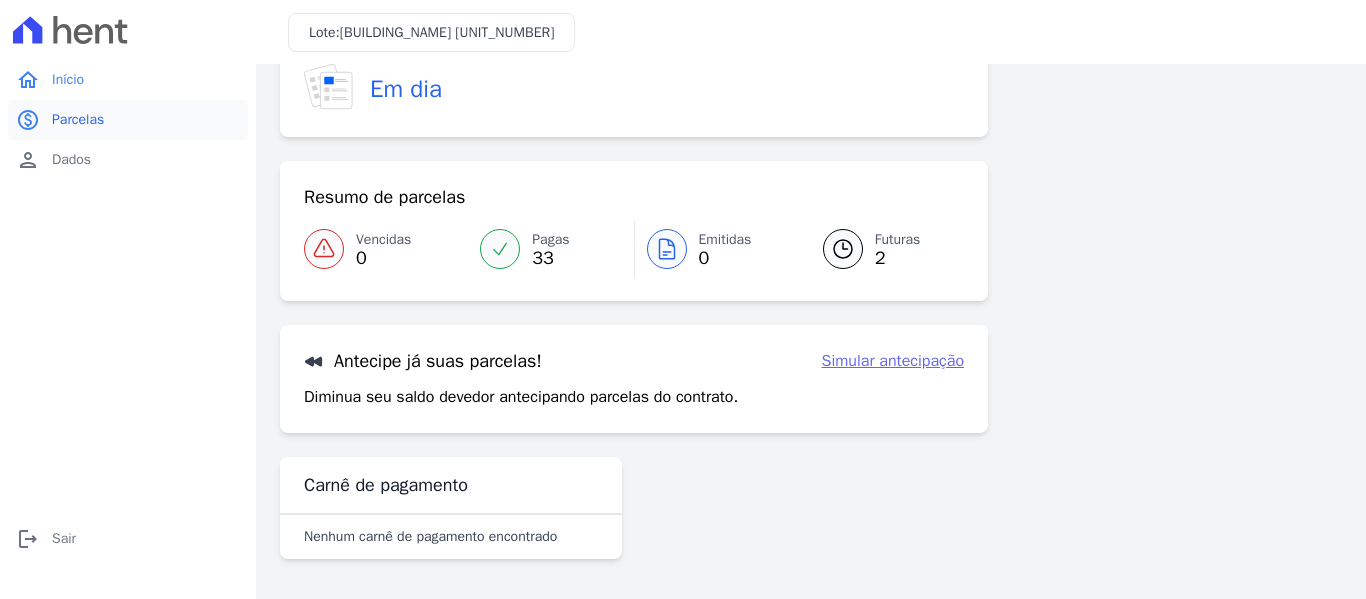 click on "Parcelas" at bounding box center [78, 120] 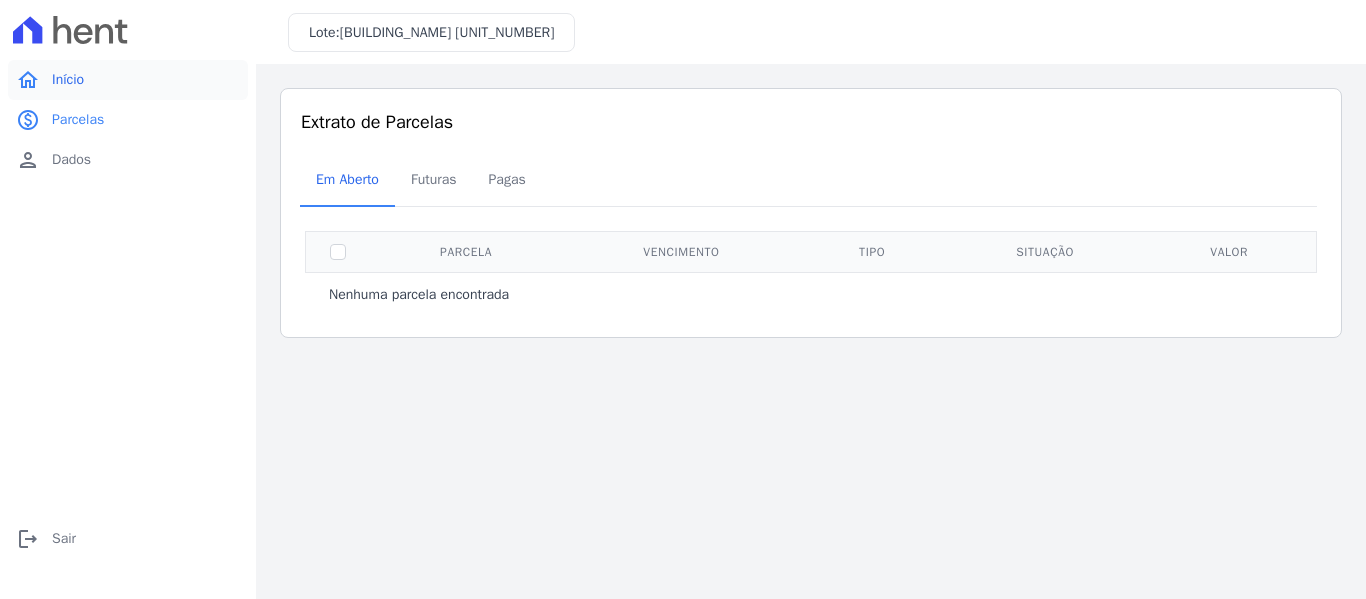 click on "Início" at bounding box center [68, 80] 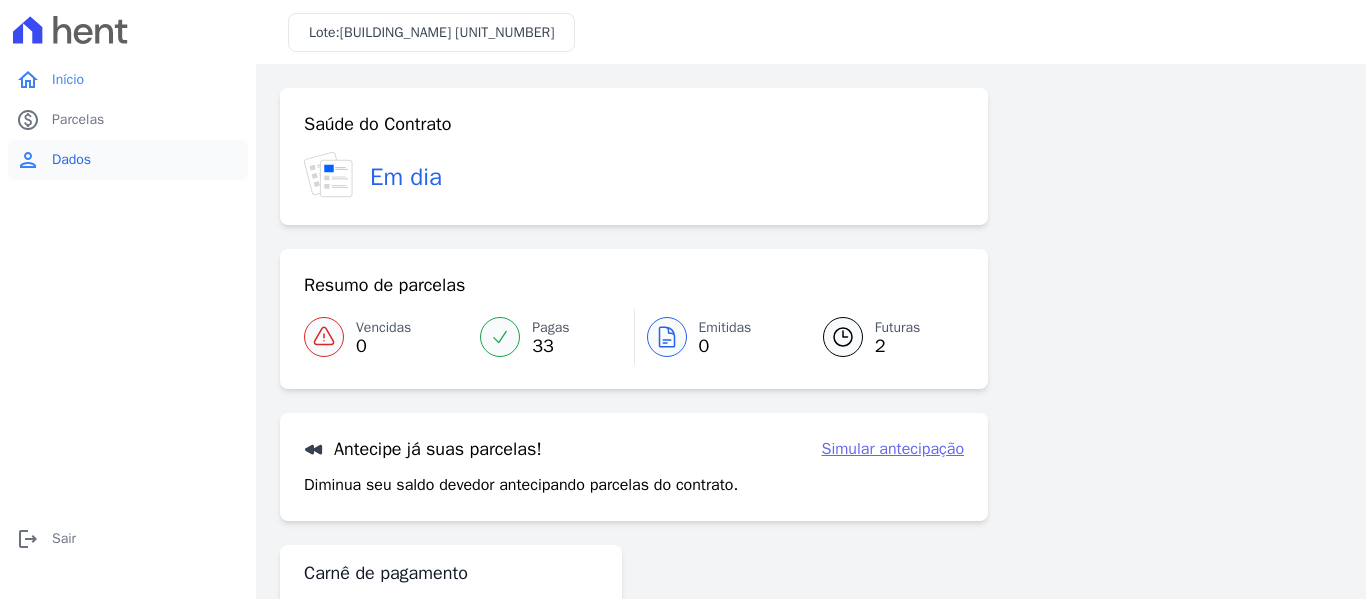 click on "Dados" at bounding box center (71, 160) 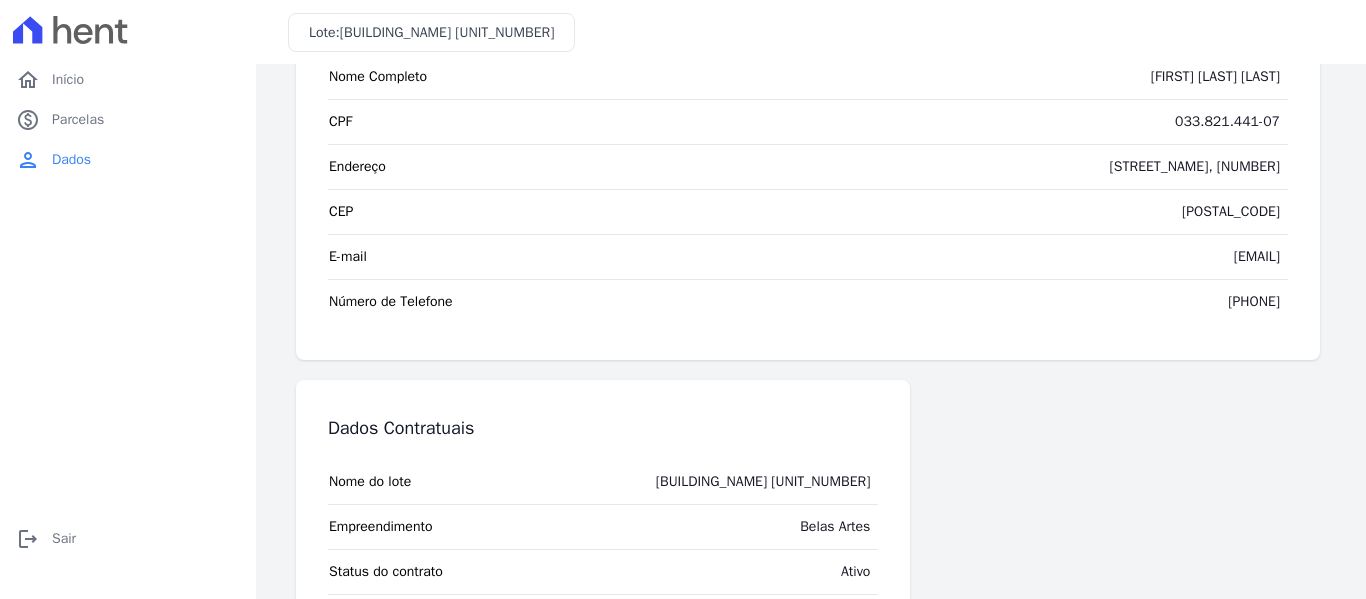scroll, scrollTop: 23, scrollLeft: 0, axis: vertical 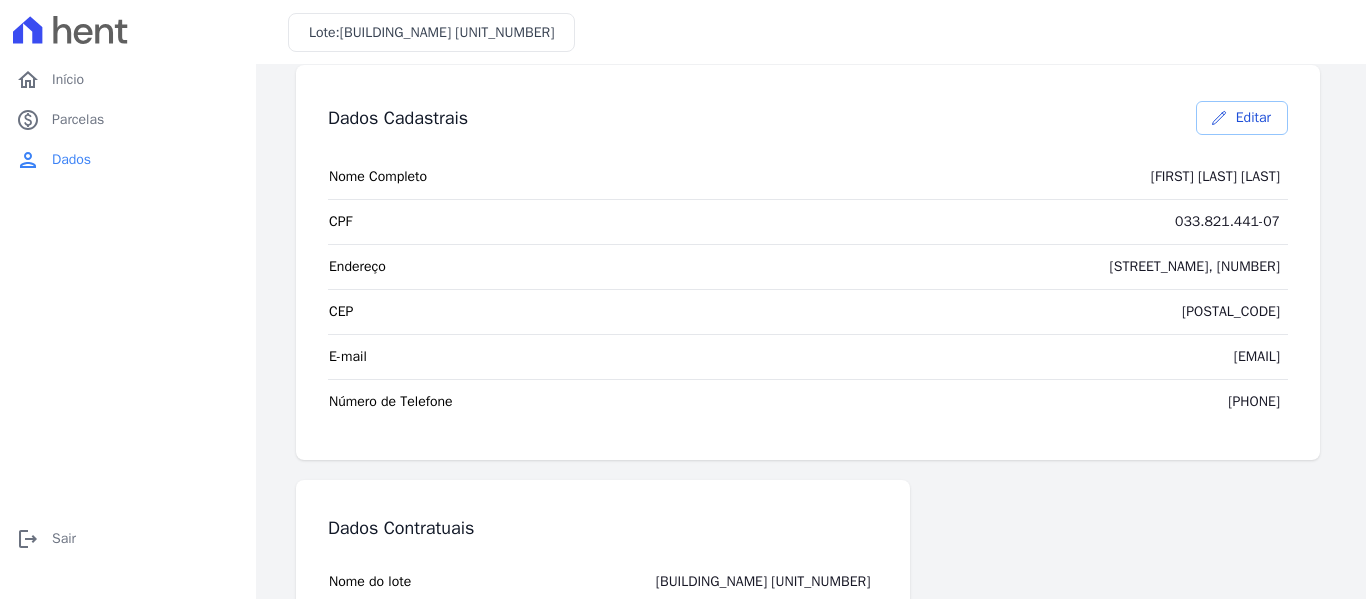 click on "Editar" at bounding box center (1242, 118) 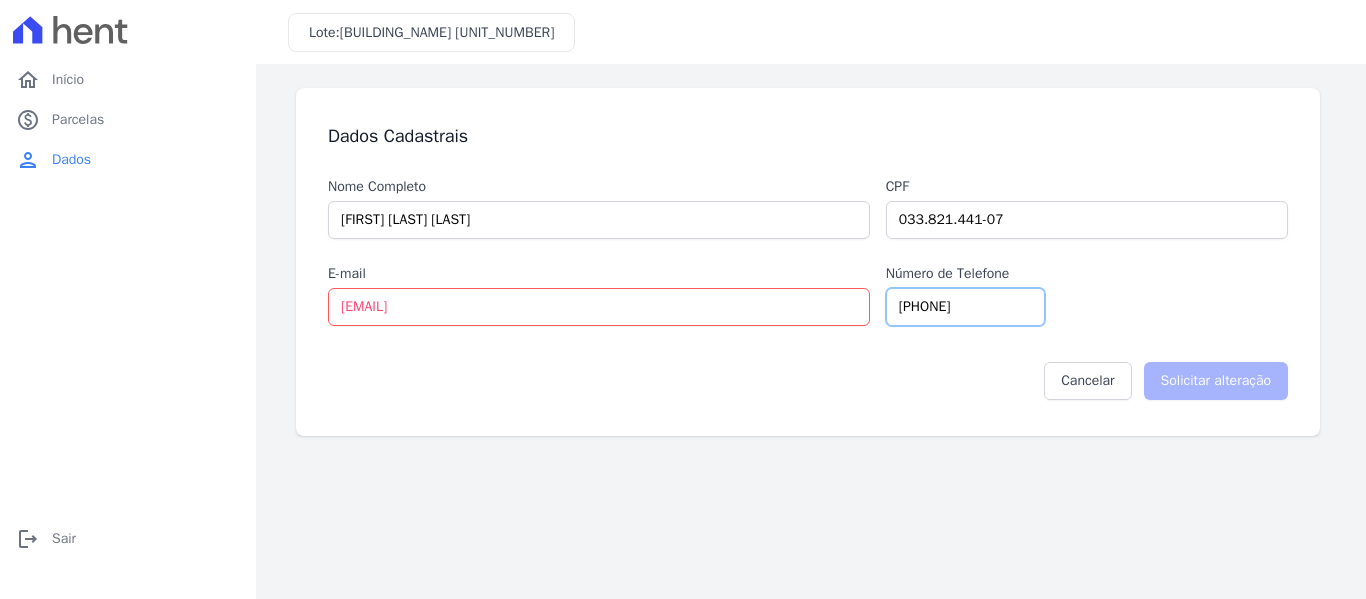 click on "[PHONE]" at bounding box center [965, 307] 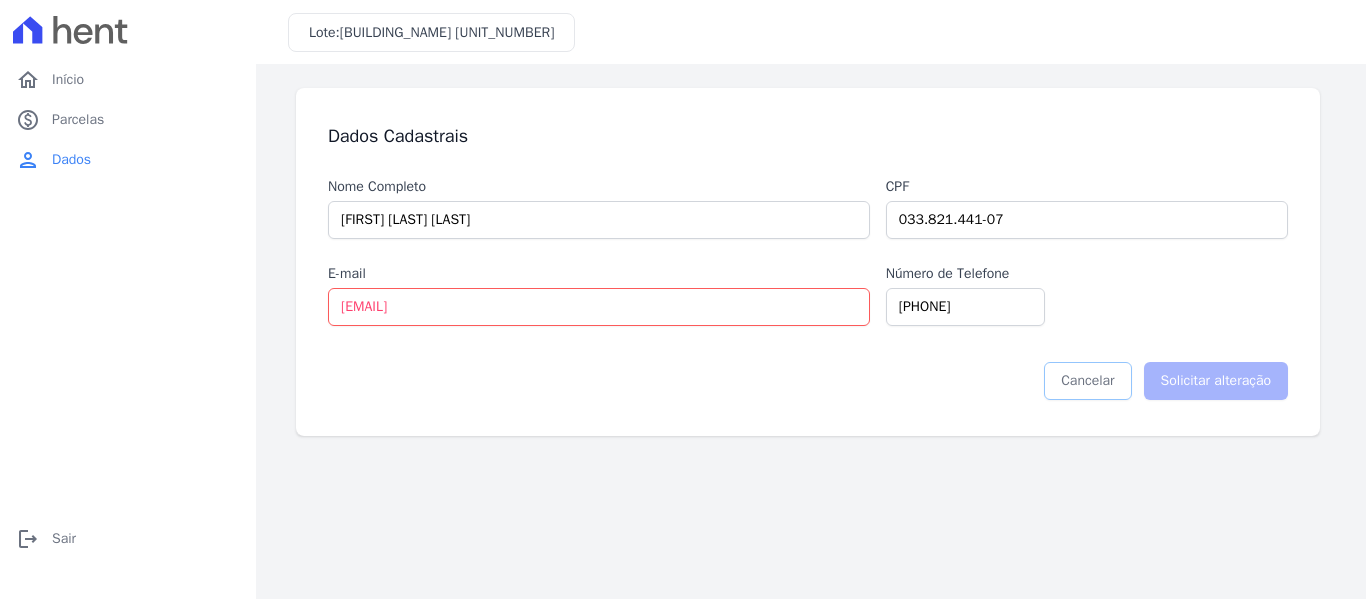click on "Cancelar" at bounding box center (1087, 381) 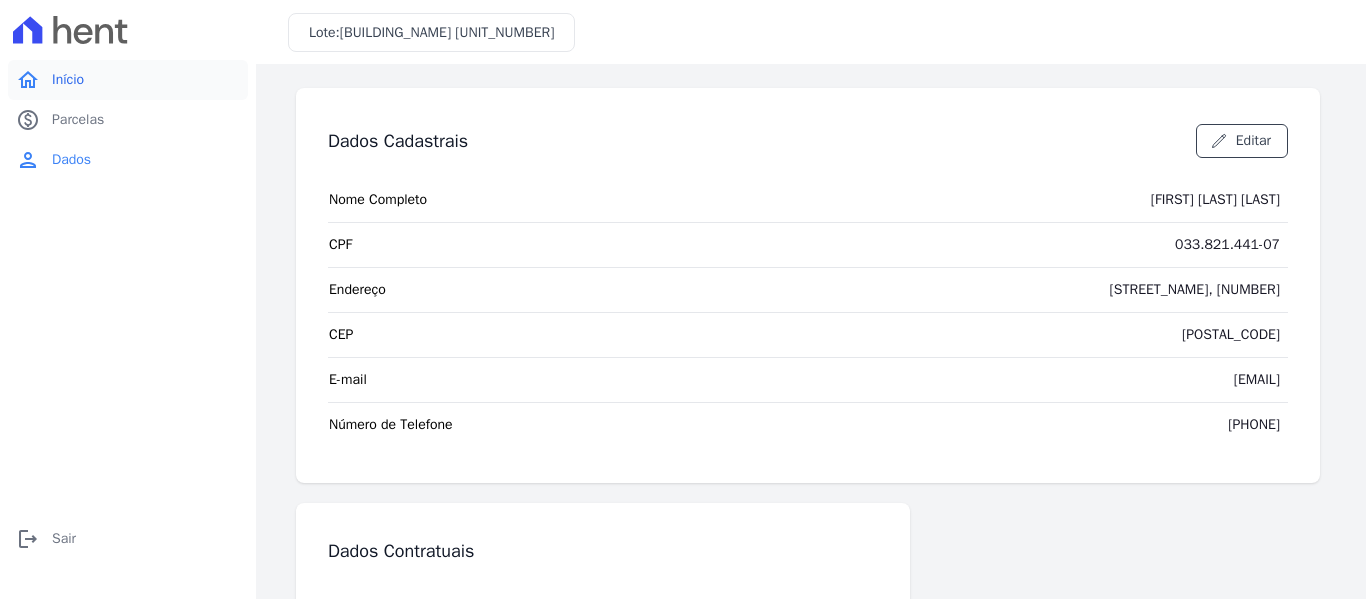 click on "home Início" at bounding box center (128, 80) 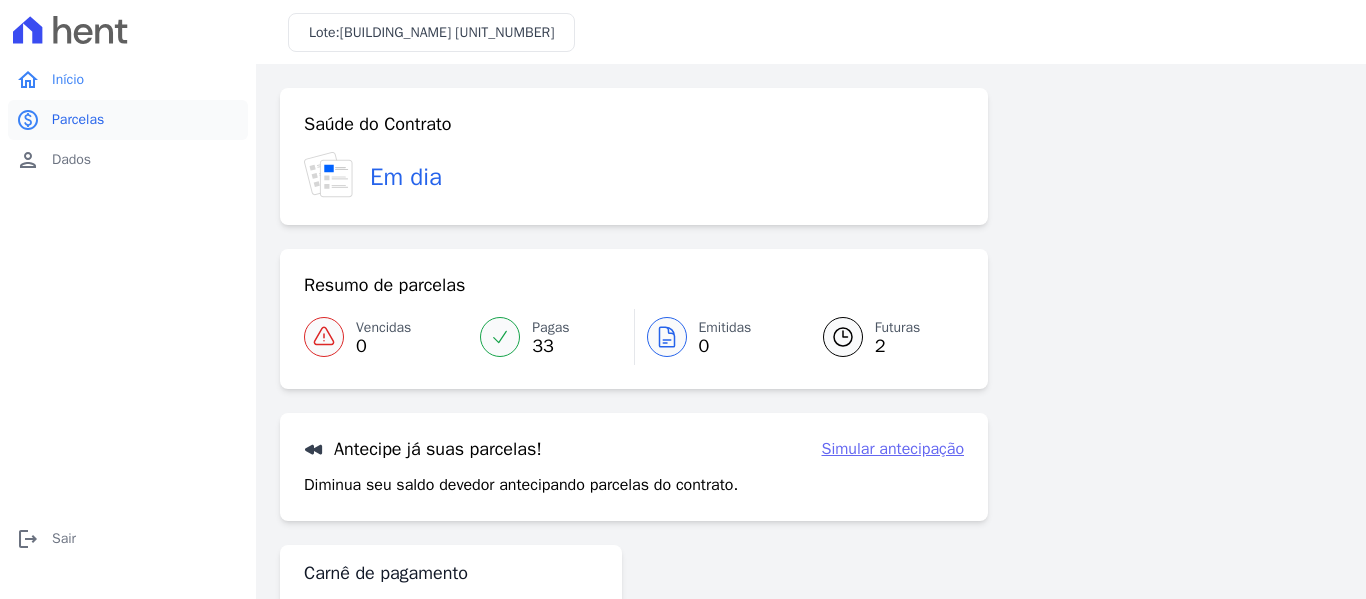click on "Parcelas" at bounding box center [78, 120] 